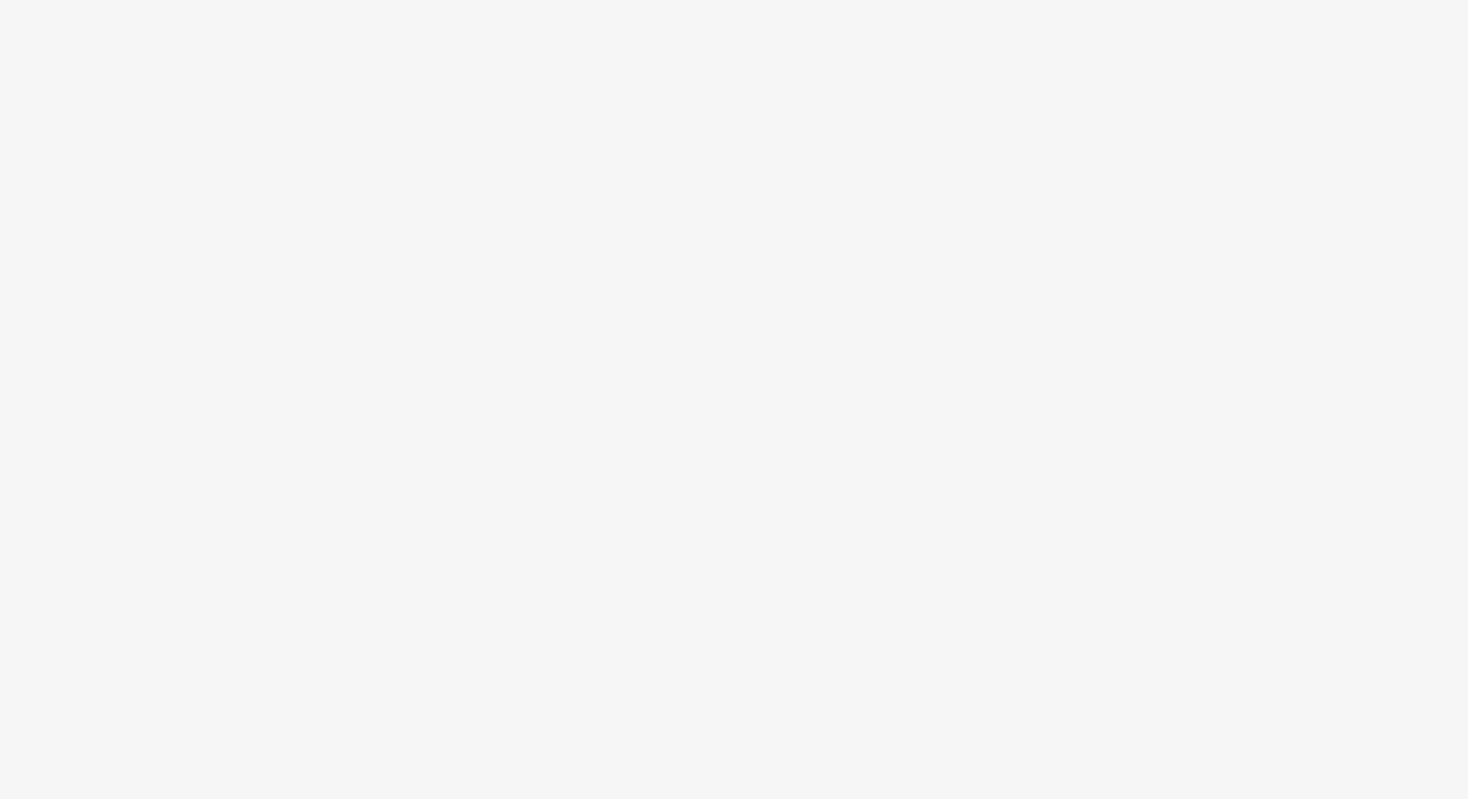 scroll, scrollTop: 0, scrollLeft: 0, axis: both 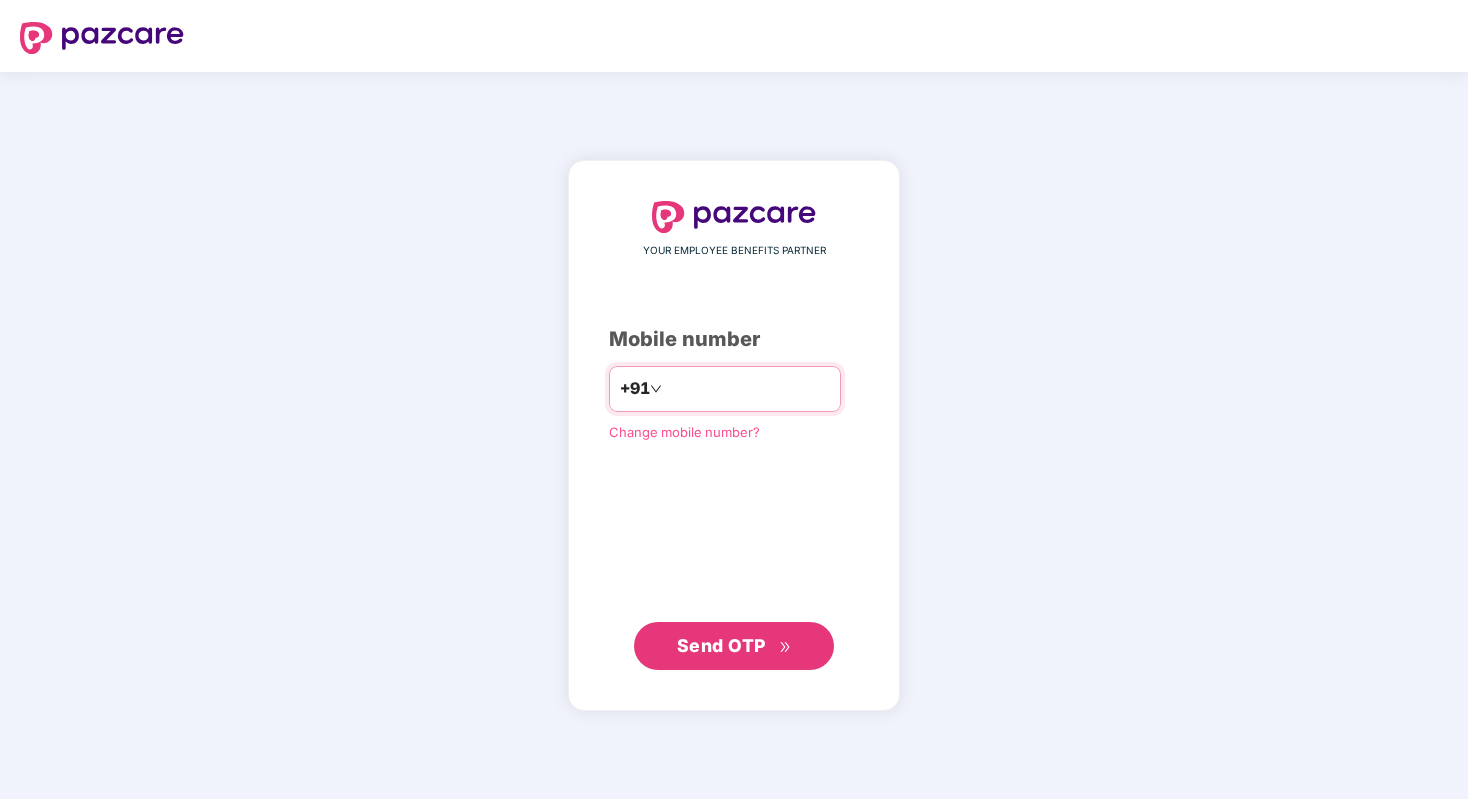 click at bounding box center (748, 389) 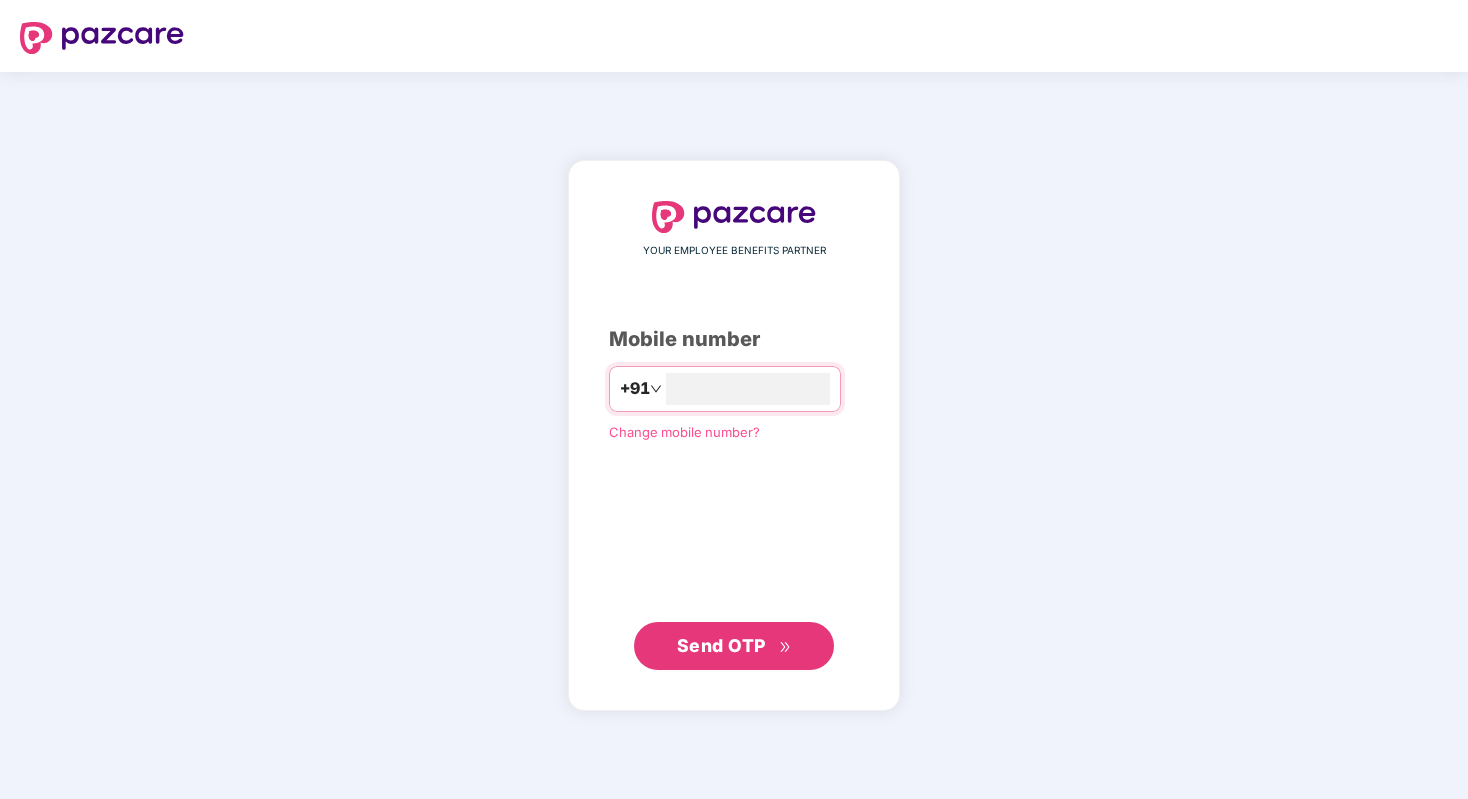 type on "**********" 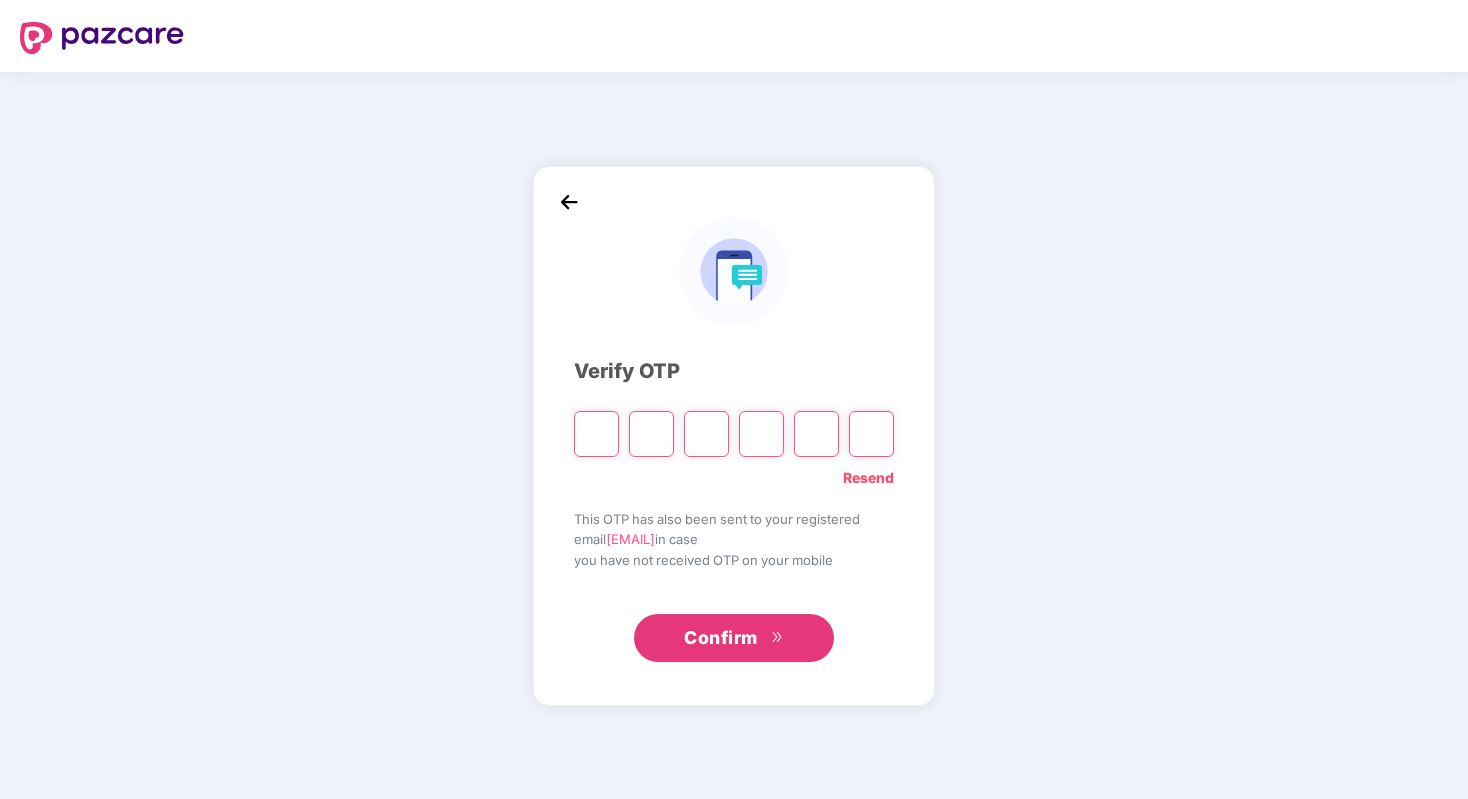 type on "*" 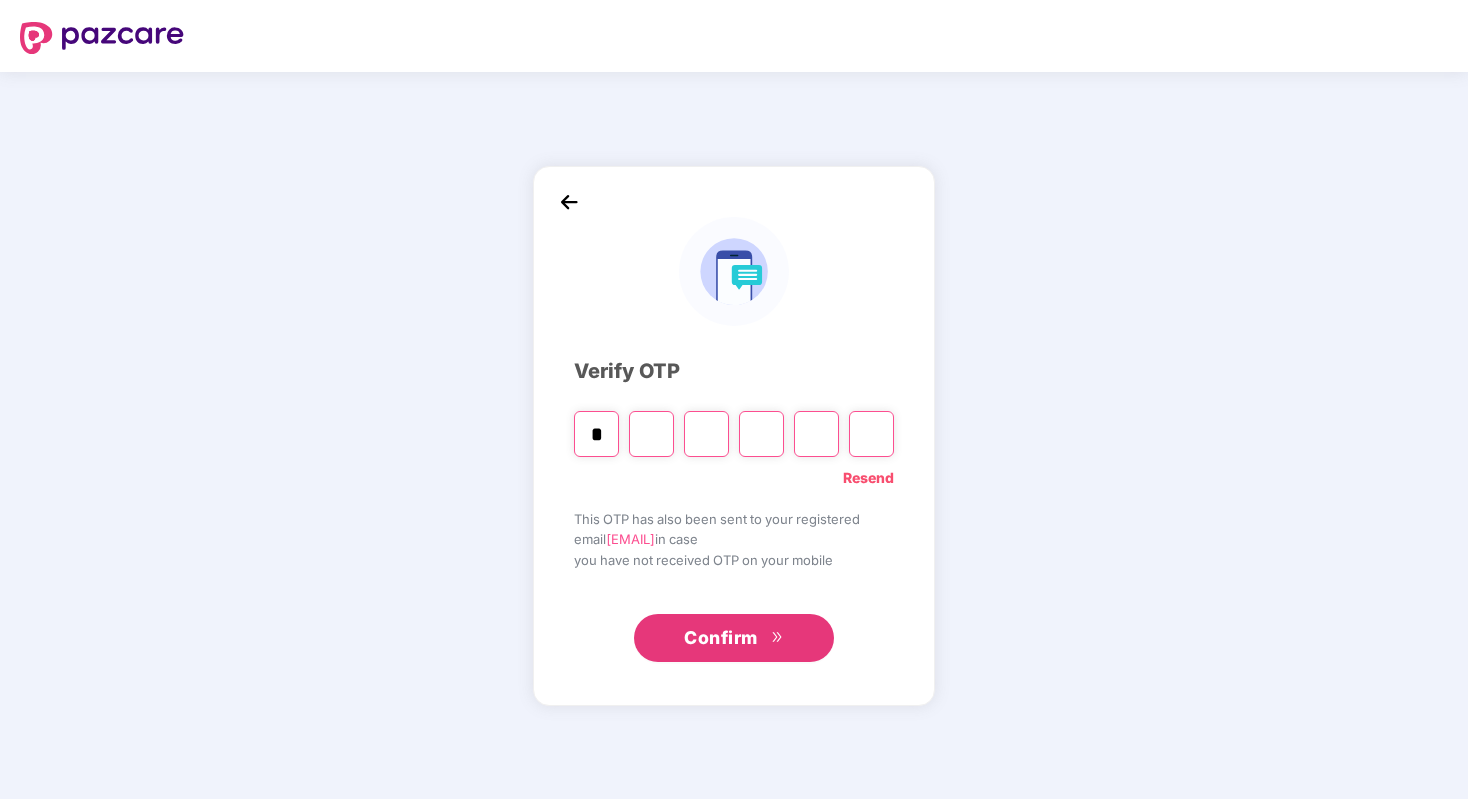 type on "*" 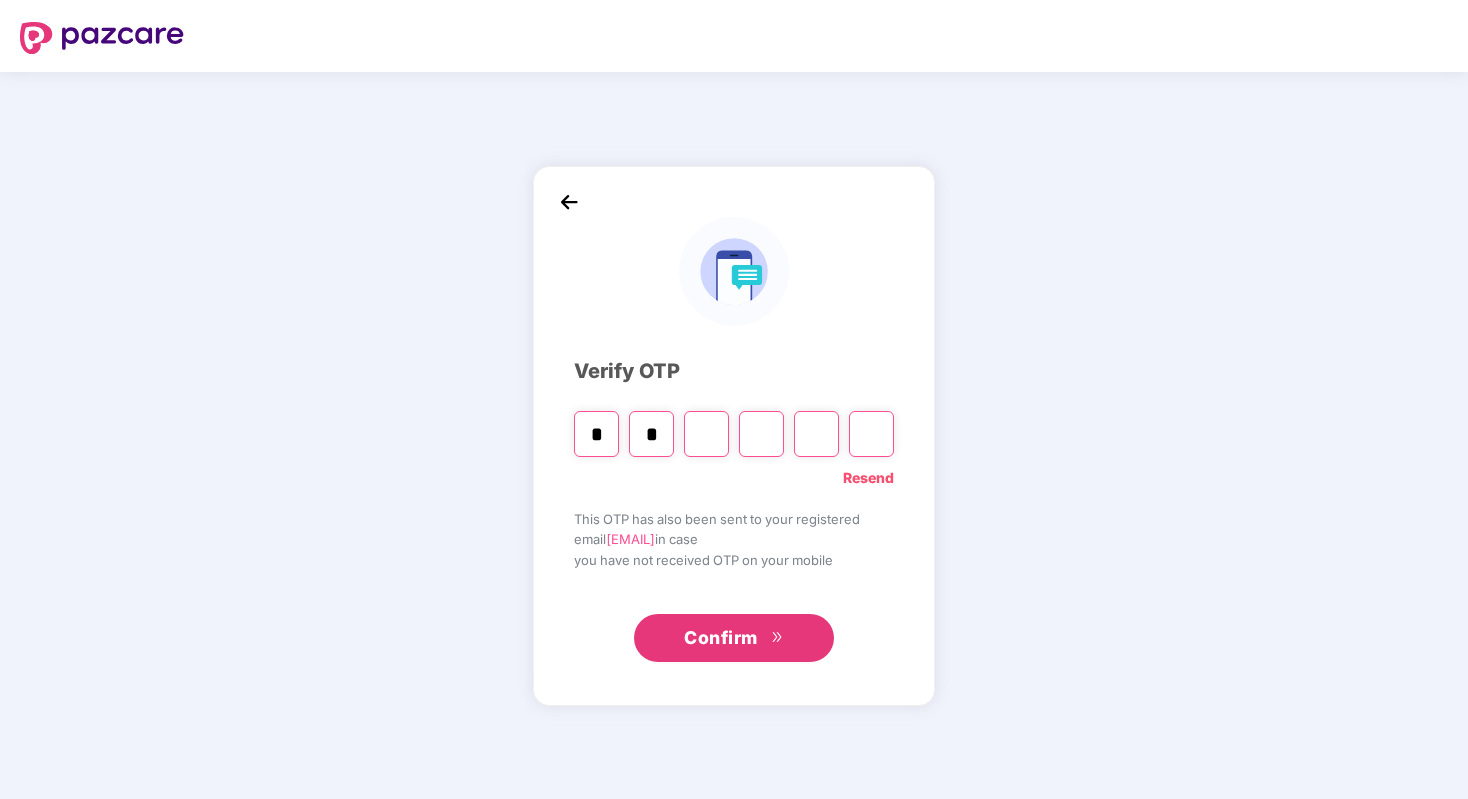 type on "*" 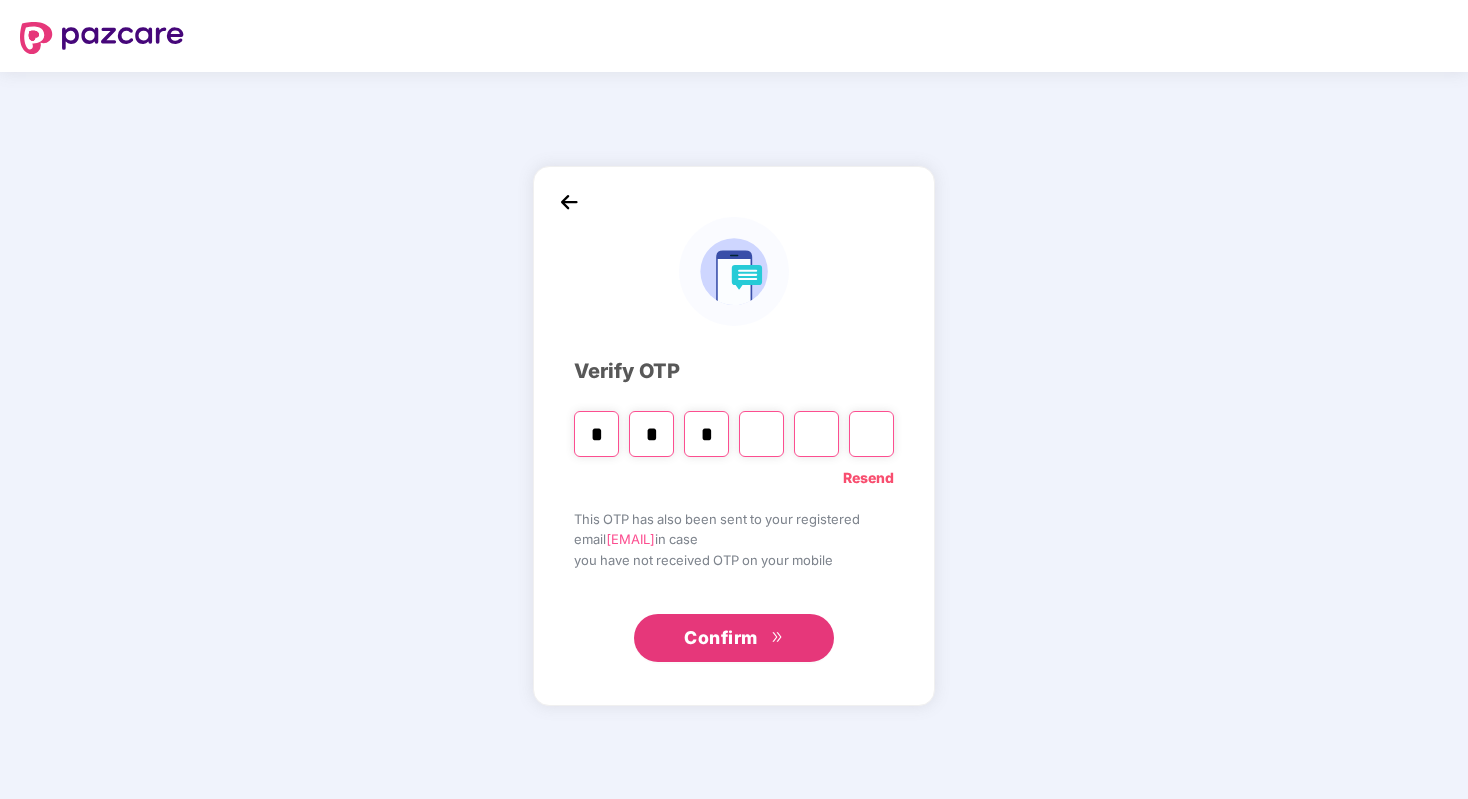 type on "*" 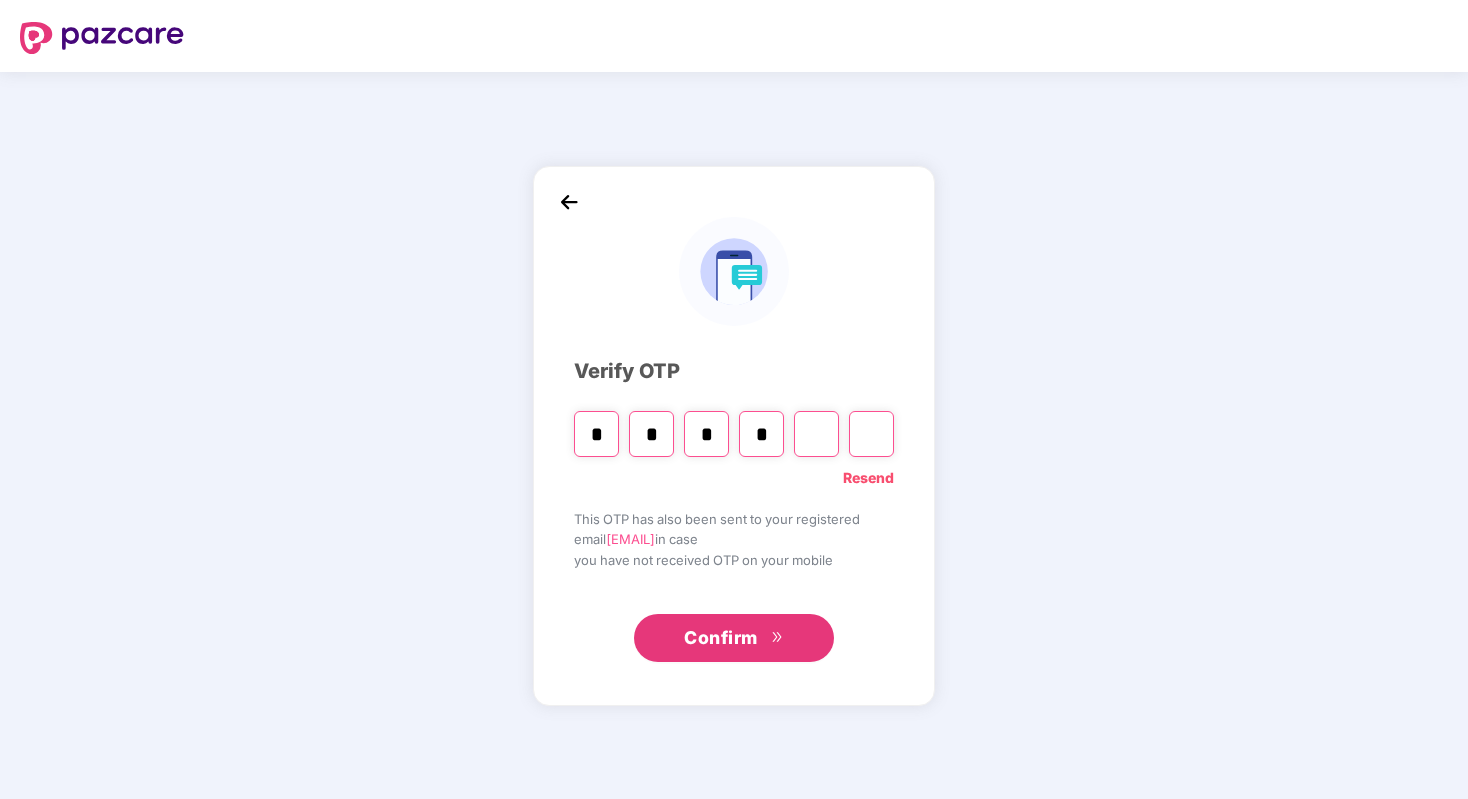 type on "*" 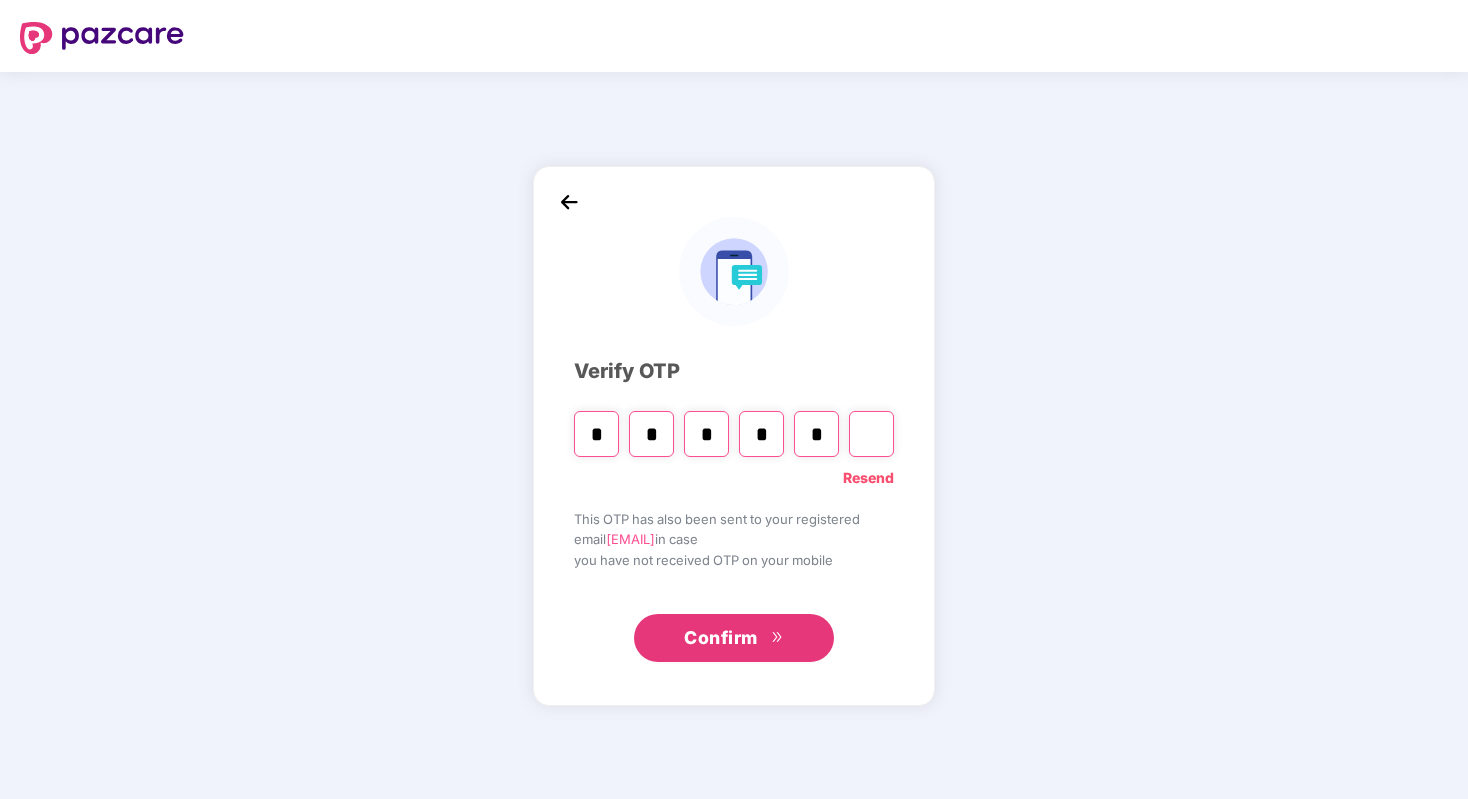 type on "*" 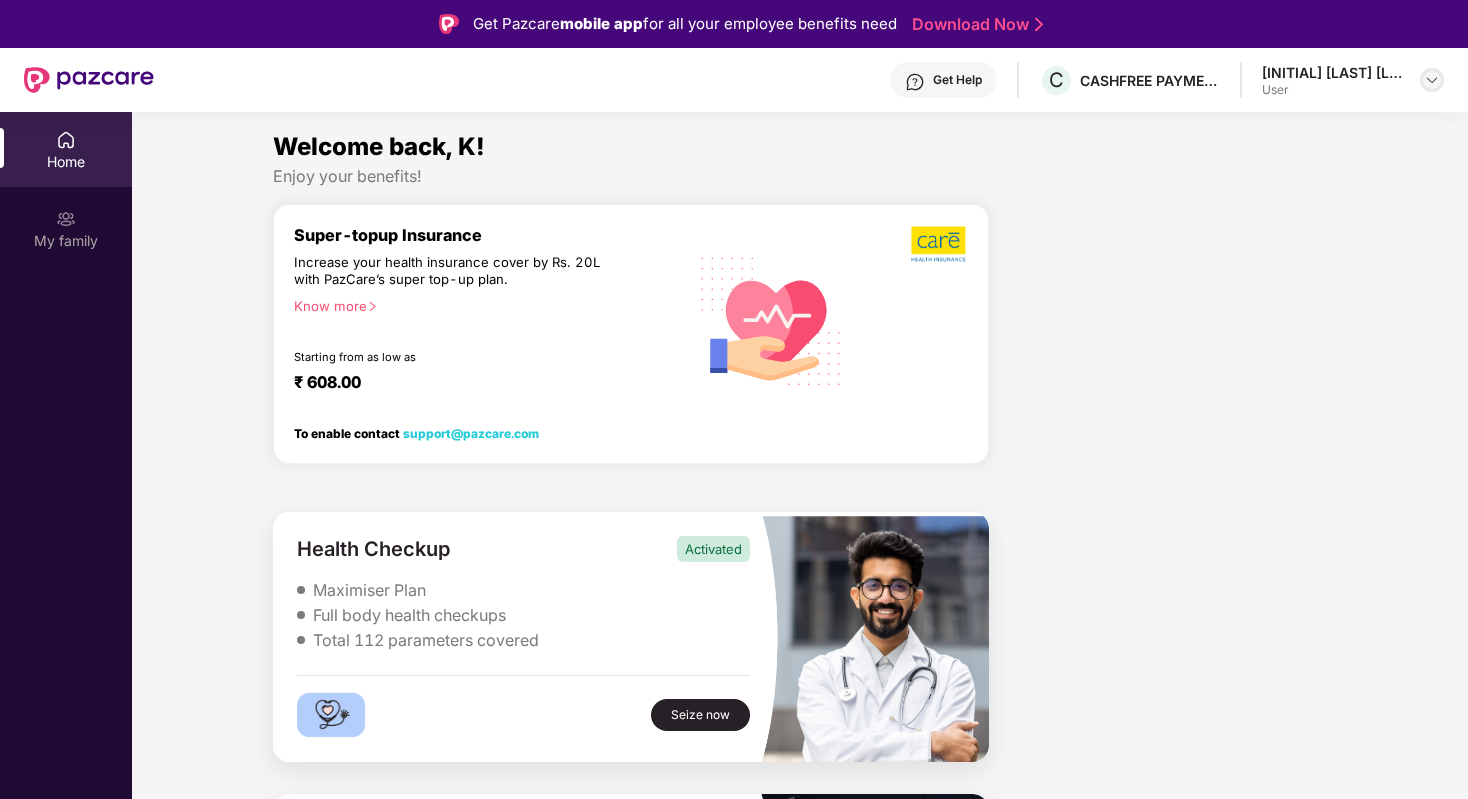 click at bounding box center [1432, 80] 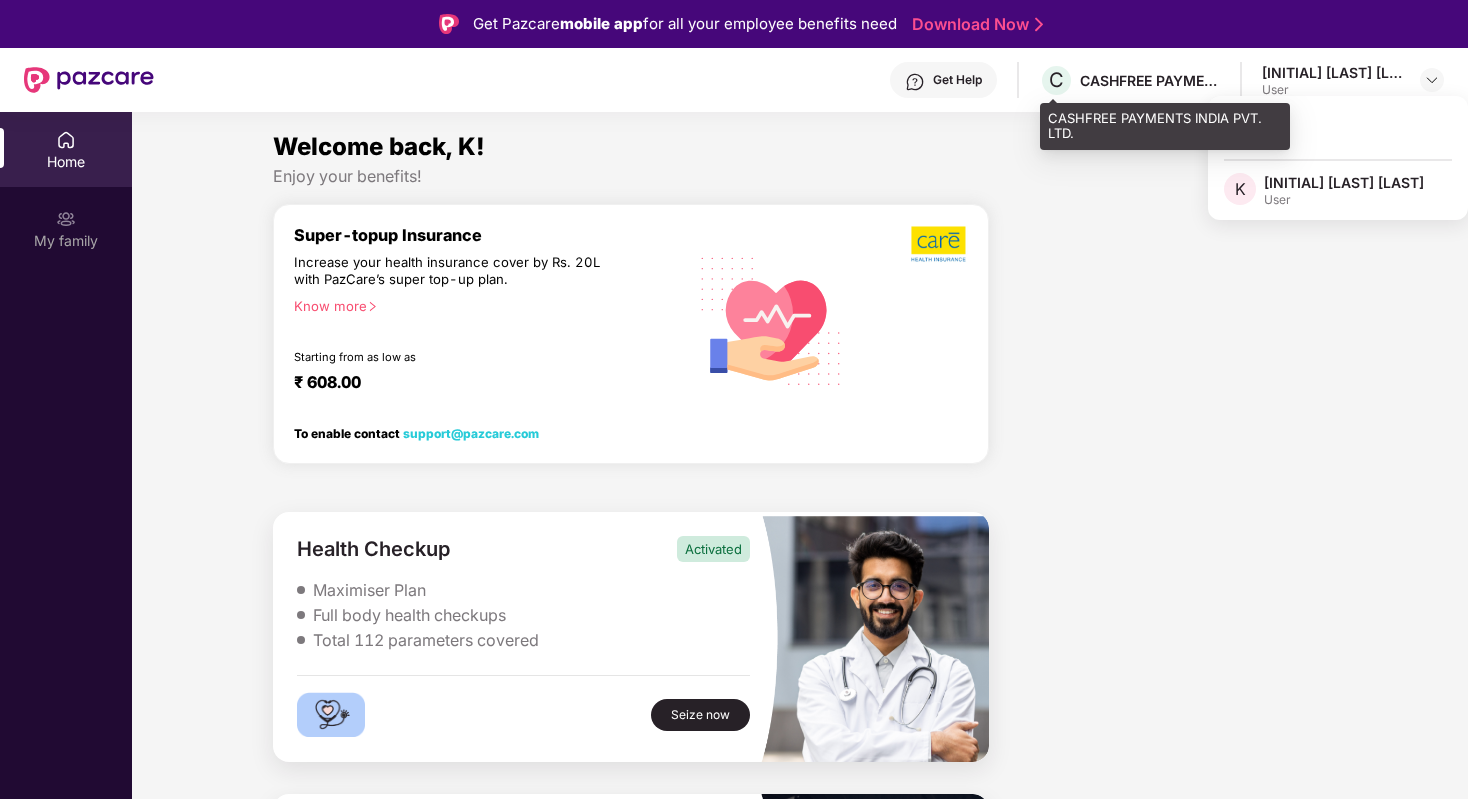 click on "CASHFREE PAYMENTS INDIA PVT. LTD." at bounding box center [1150, 80] 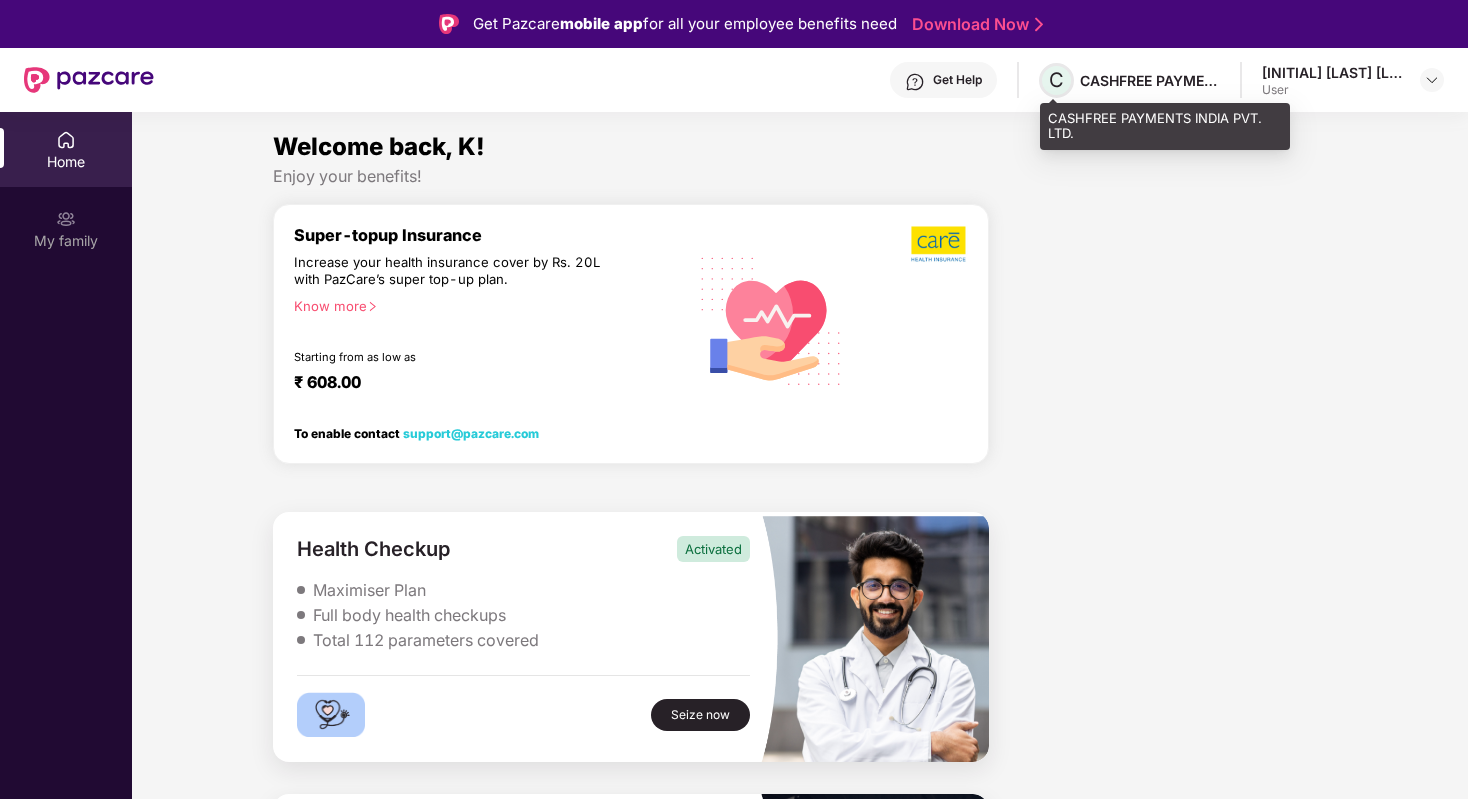 click on "C" at bounding box center [1056, 80] 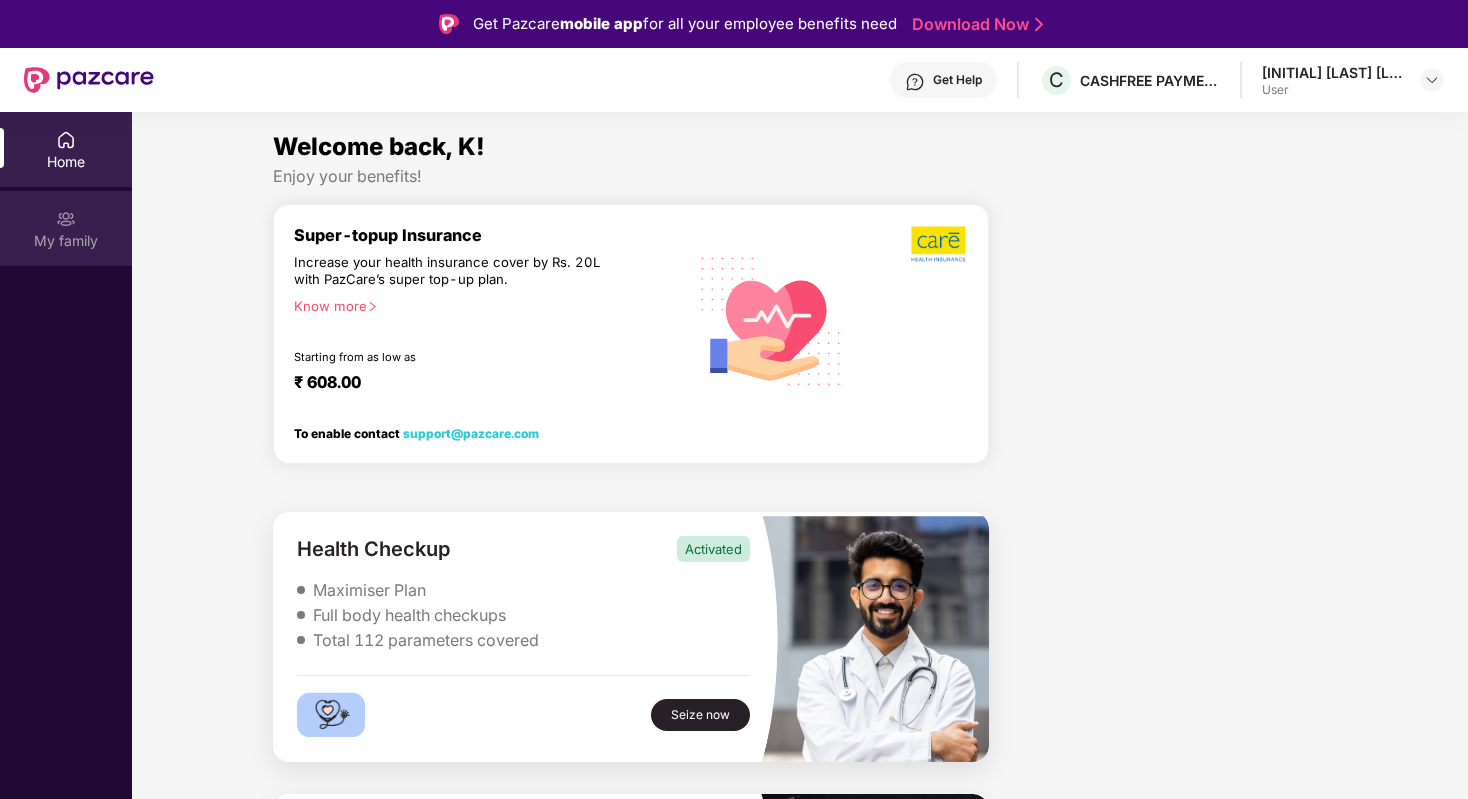 click on "My family" at bounding box center [66, 228] 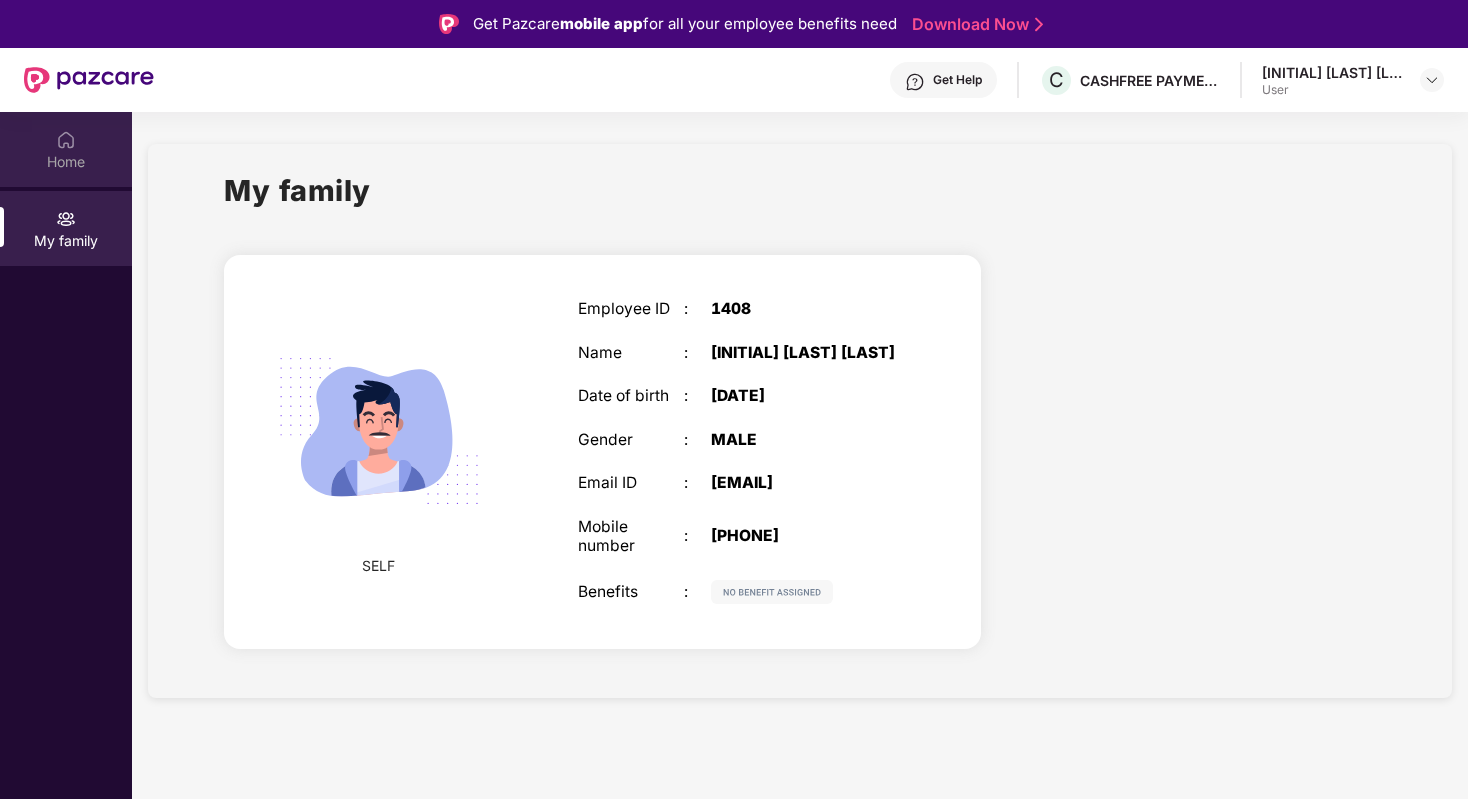 click on "Home" at bounding box center (66, 162) 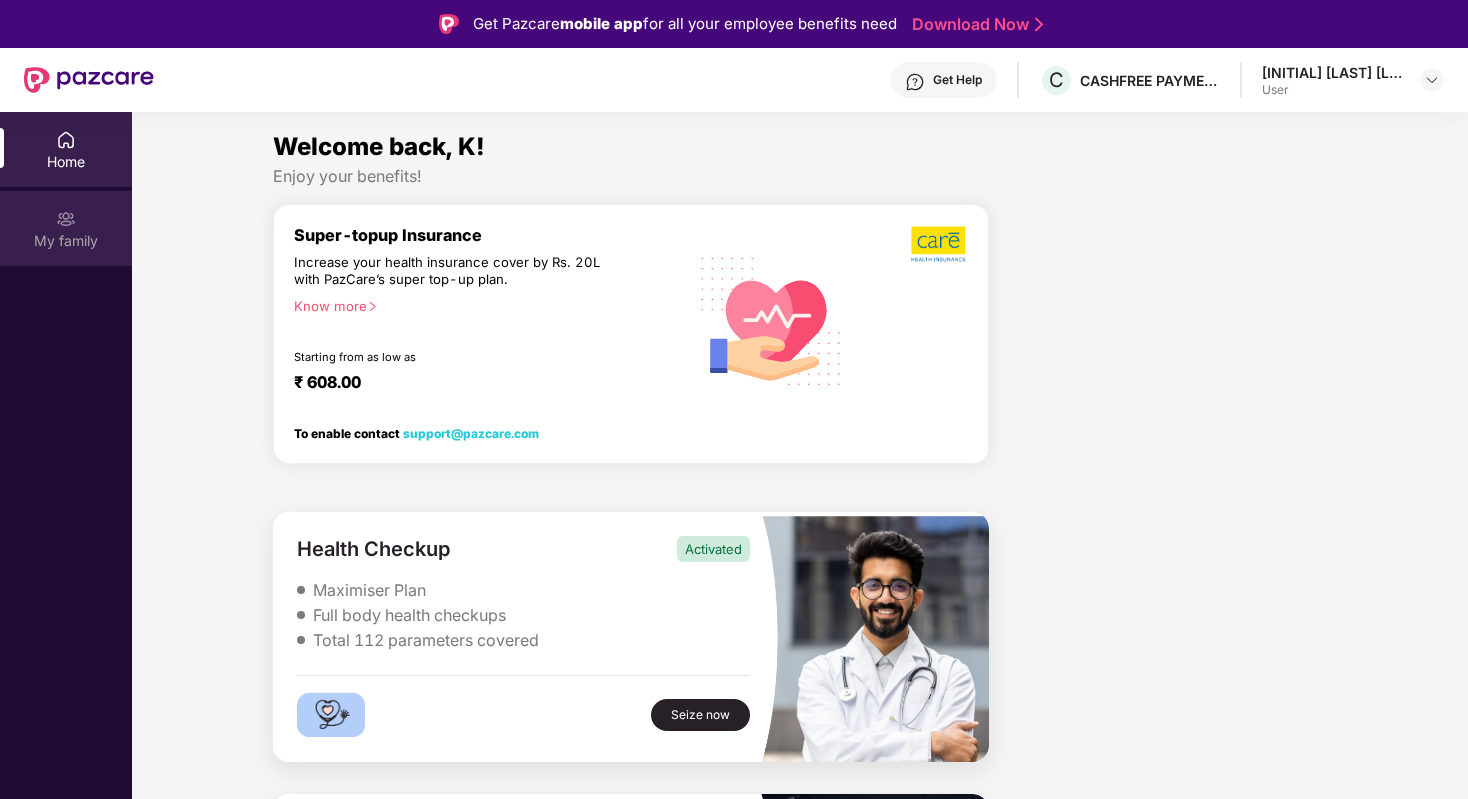click at bounding box center [66, 219] 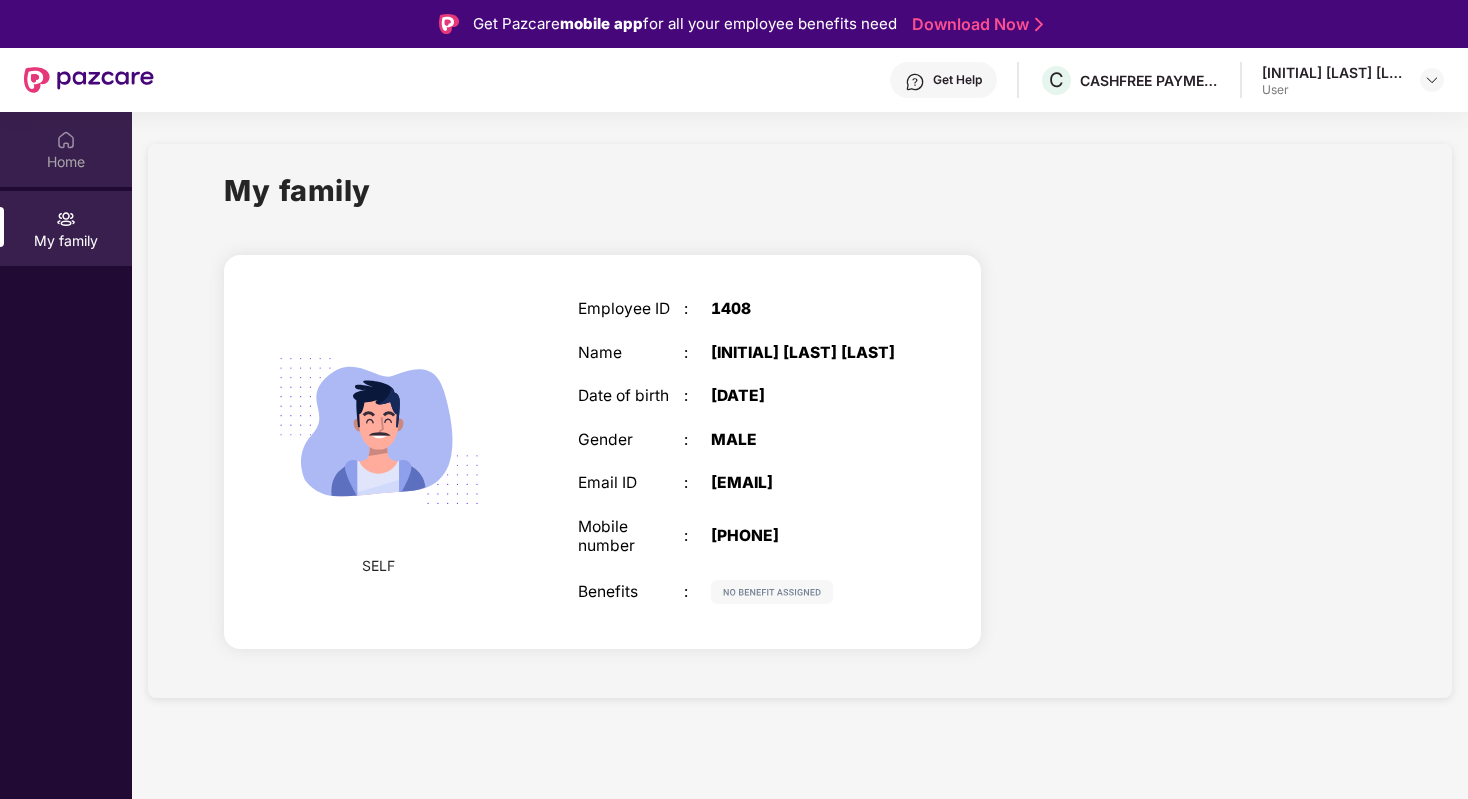 click on "Home" at bounding box center [66, 162] 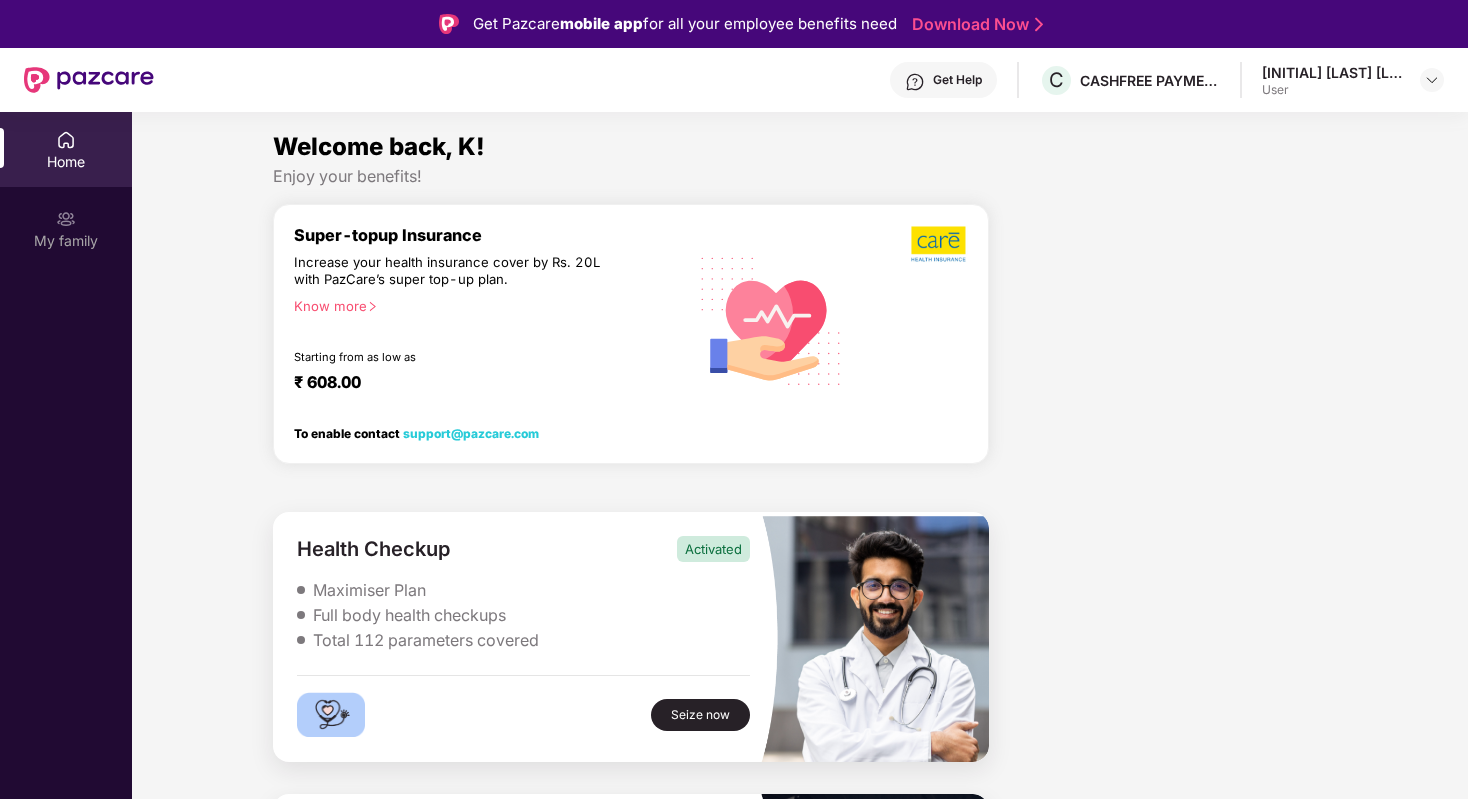 click on "Welcome back, K!" at bounding box center [379, 146] 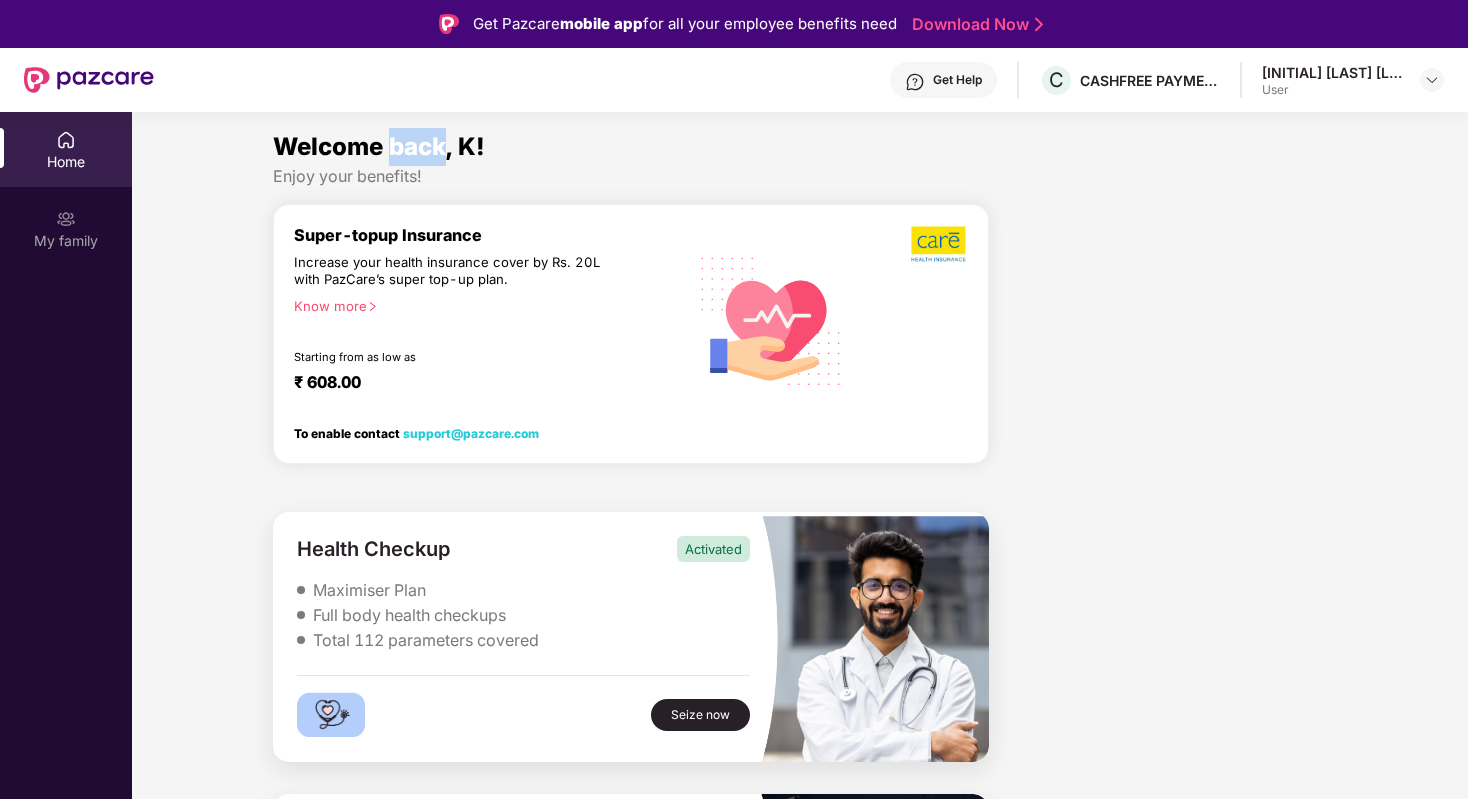 click on "Welcome back, K!" at bounding box center [379, 146] 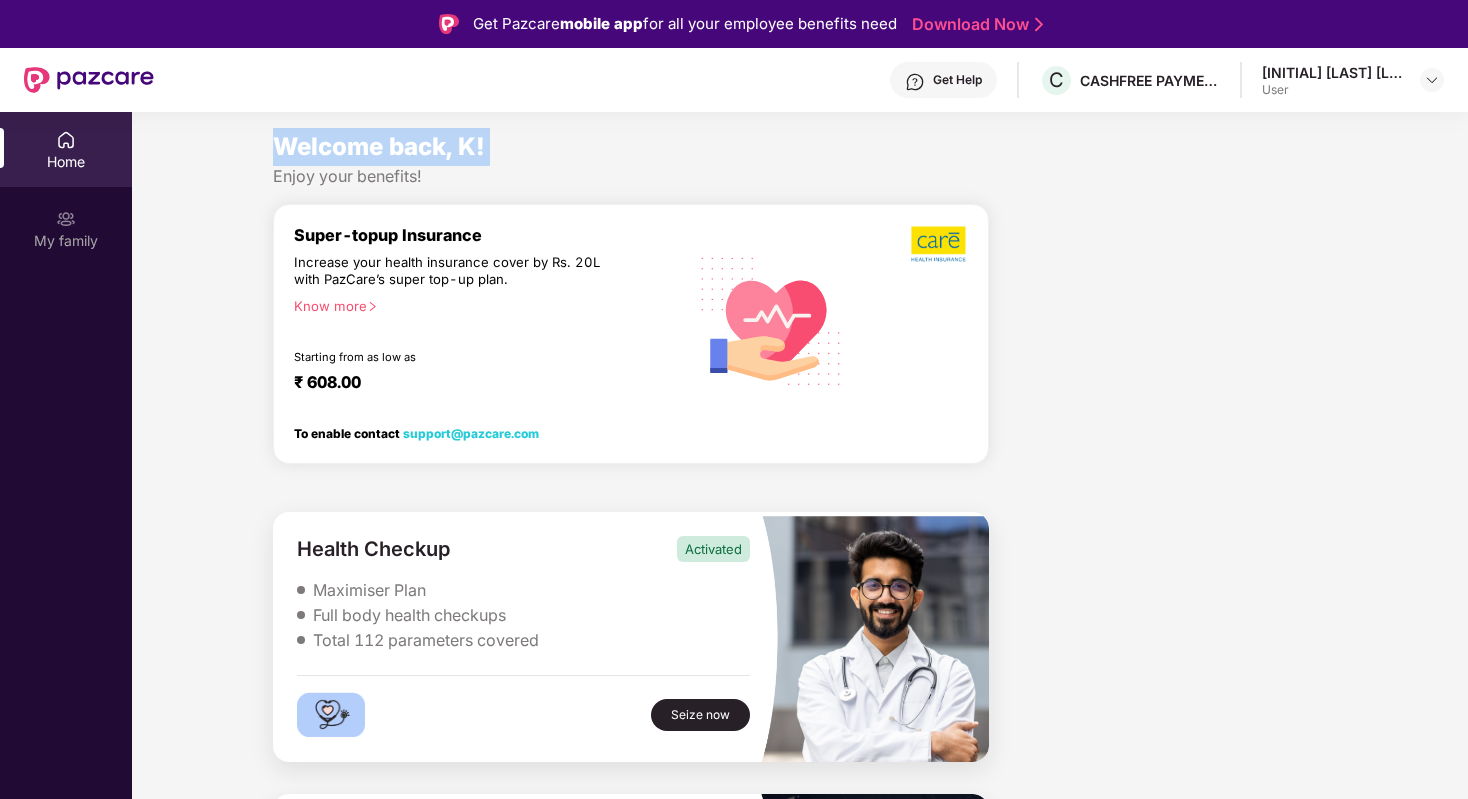 click on "Welcome back, K!" at bounding box center [379, 146] 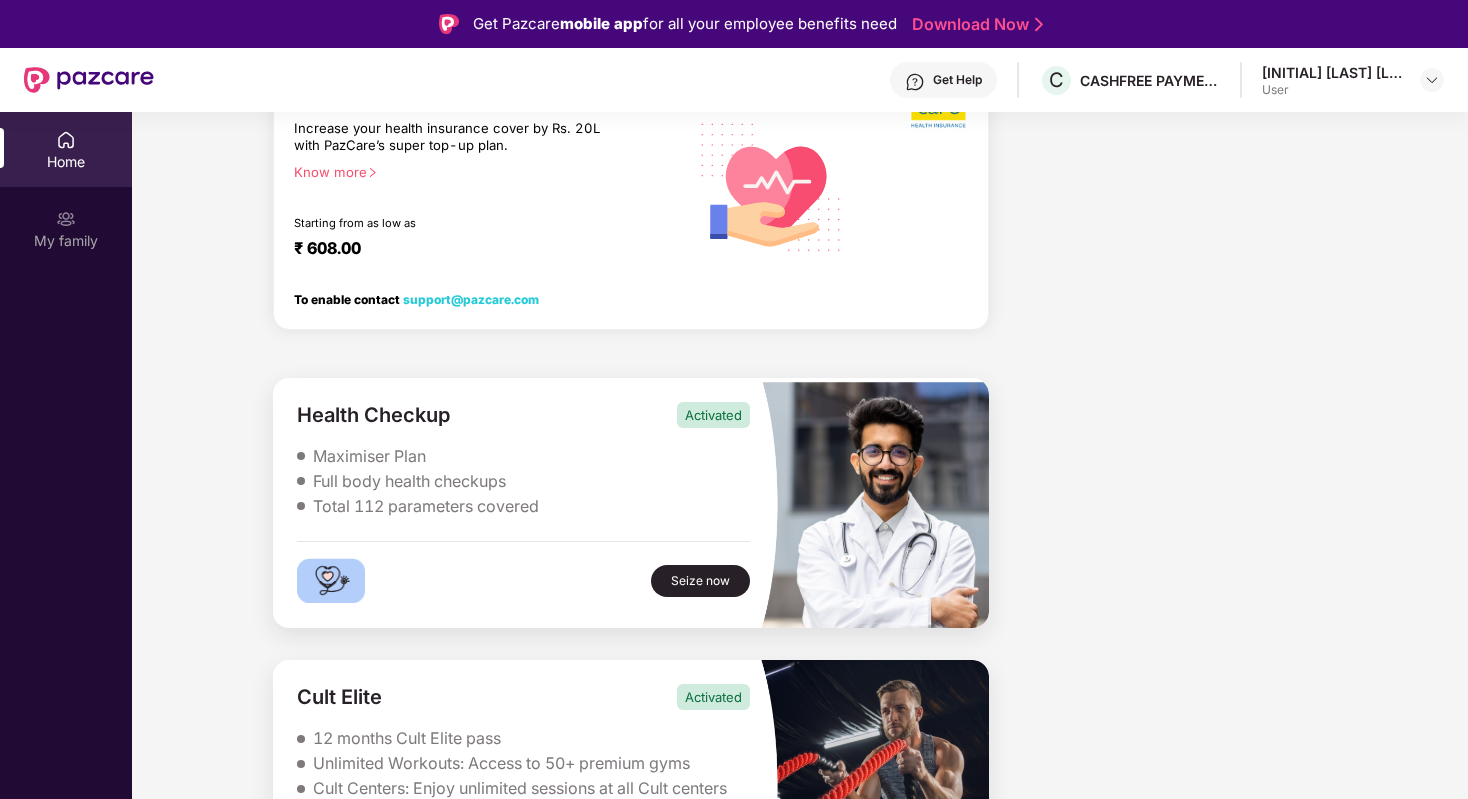scroll, scrollTop: 112, scrollLeft: 0, axis: vertical 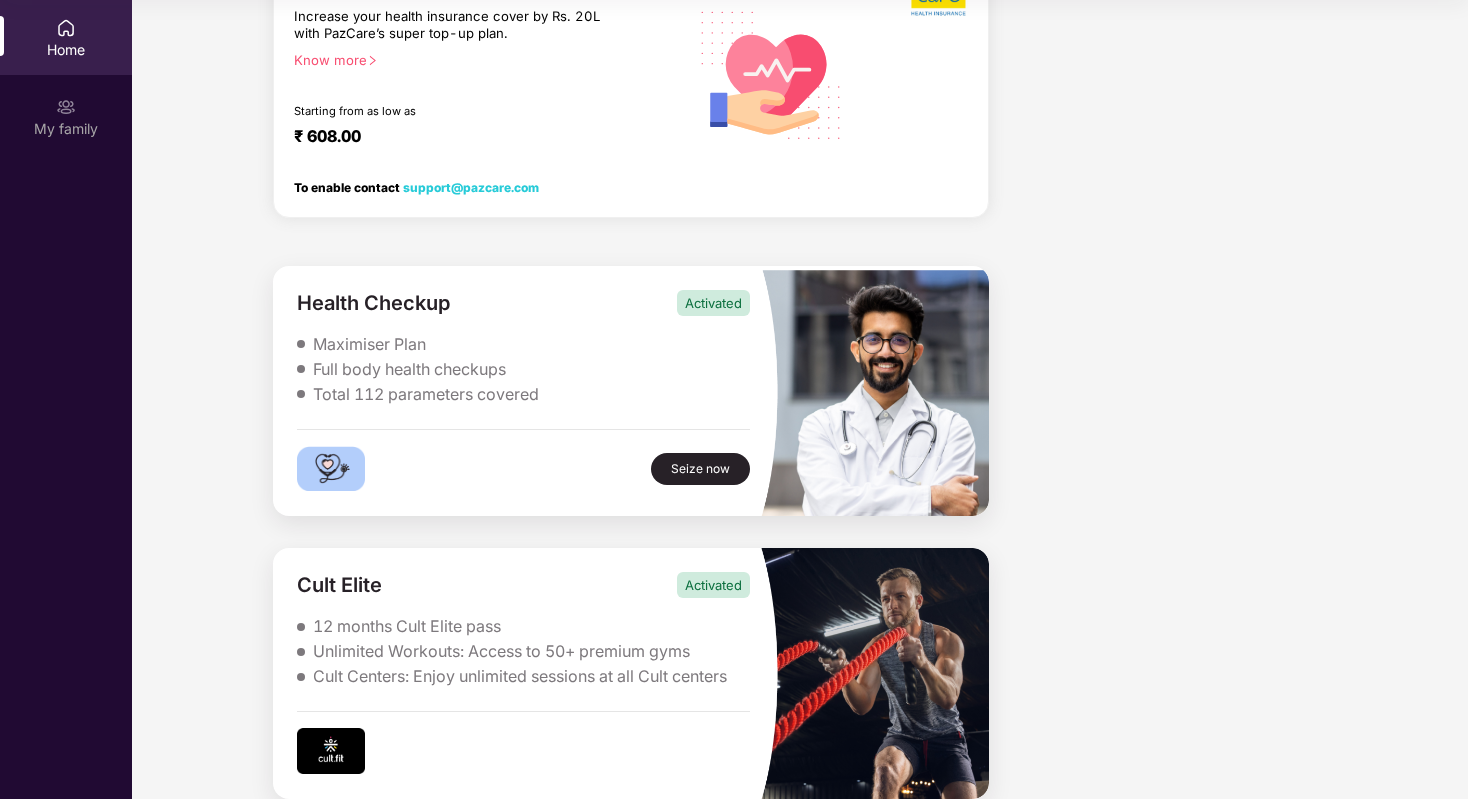 click on "12 months Cult Elite pass Unlimited Workouts: Access to 50+ premium gyms Cult Centers: Enjoy unlimited sessions at all Cult centers" at bounding box center (523, 651) 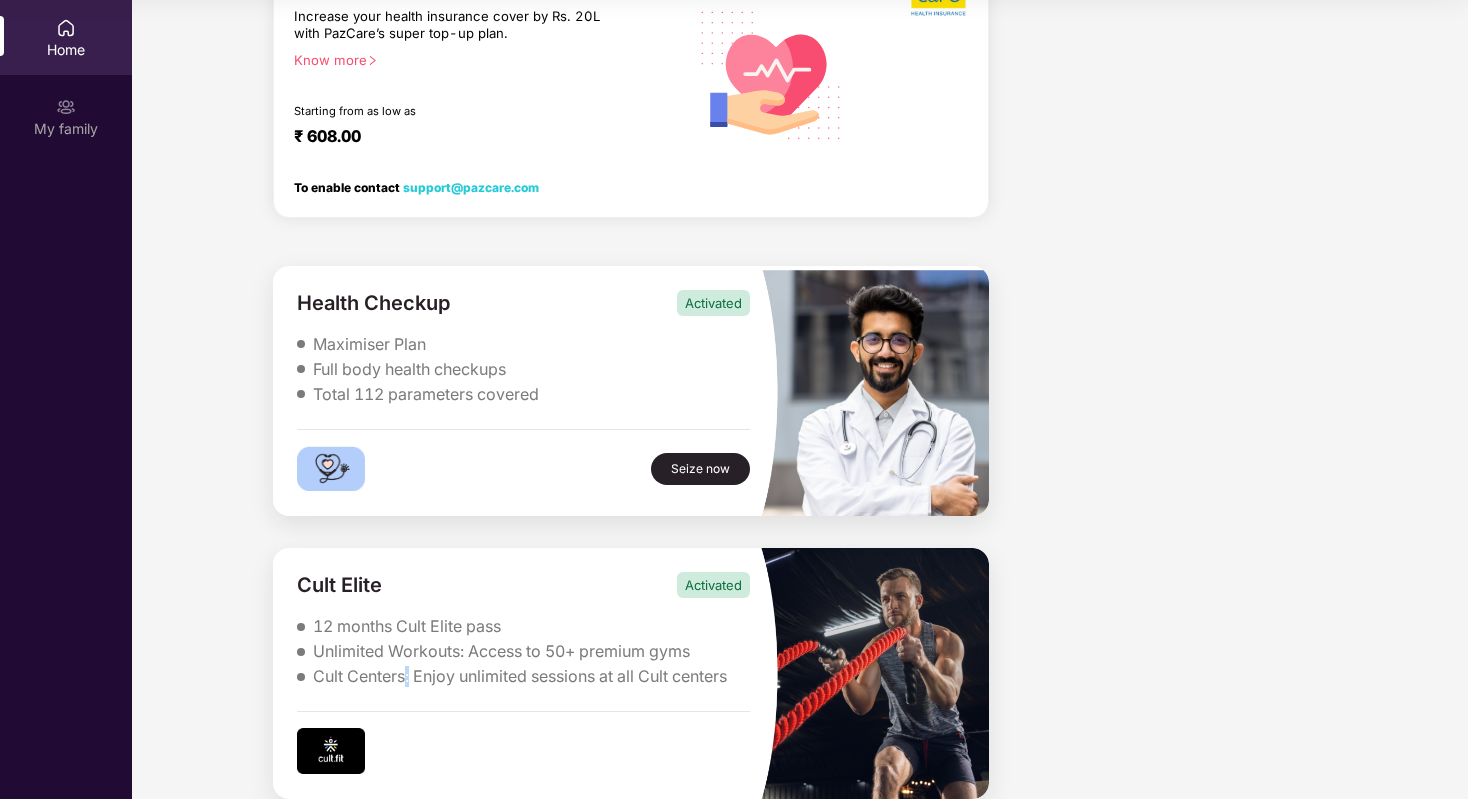 click on "Cult Centers: Enjoy unlimited sessions at all Cult centers" at bounding box center [520, 676] 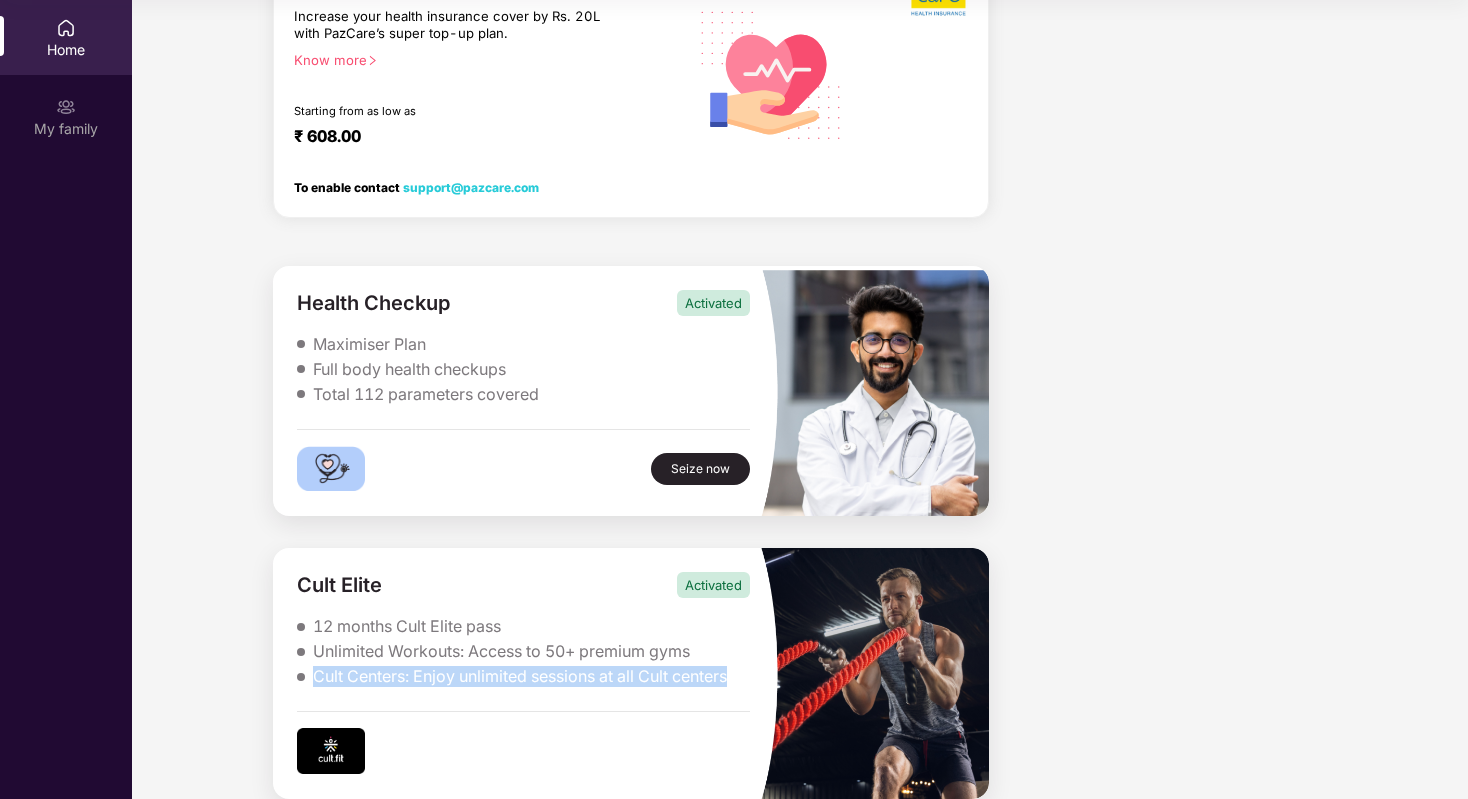 click on "Cult Centers: Enjoy unlimited sessions at all Cult centers" at bounding box center [520, 676] 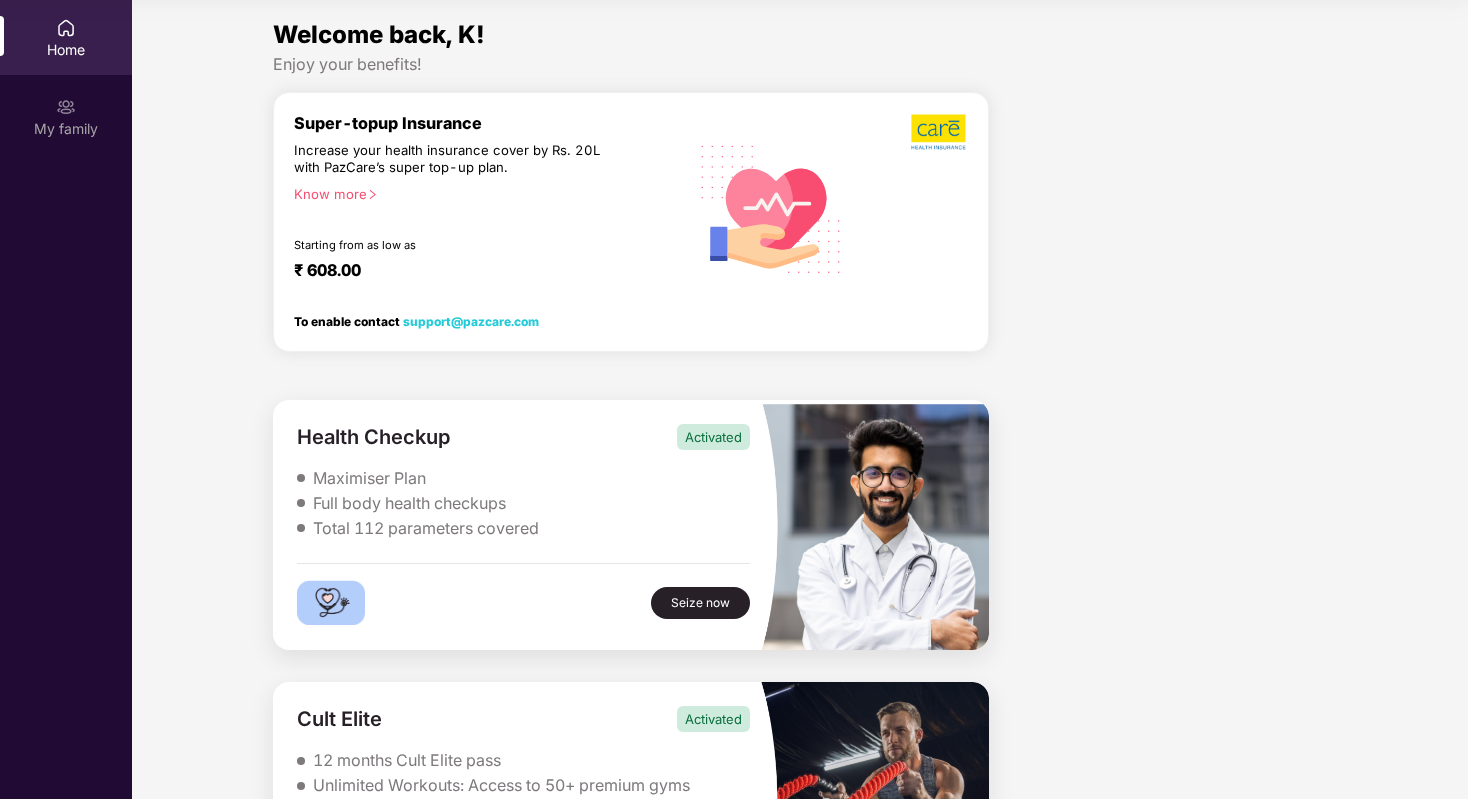 scroll, scrollTop: 0, scrollLeft: 0, axis: both 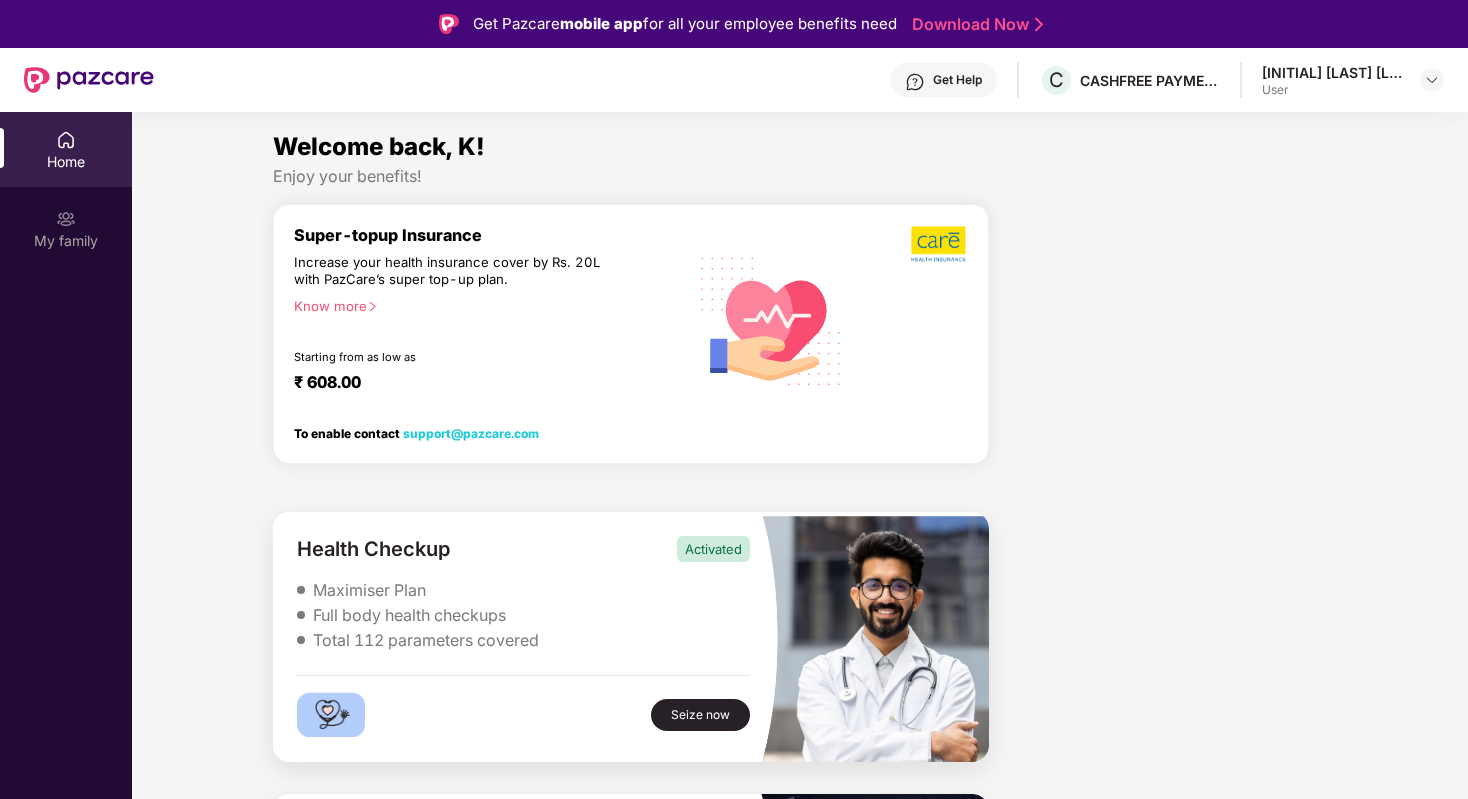 click on "Super-topup Insurance Increase your health insurance cover by Rs. 20L with PazCare’s super top-up plan. Know more Starting from as low as ₹ 608.00 To enable contact [EMAIL]" at bounding box center (631, 342) 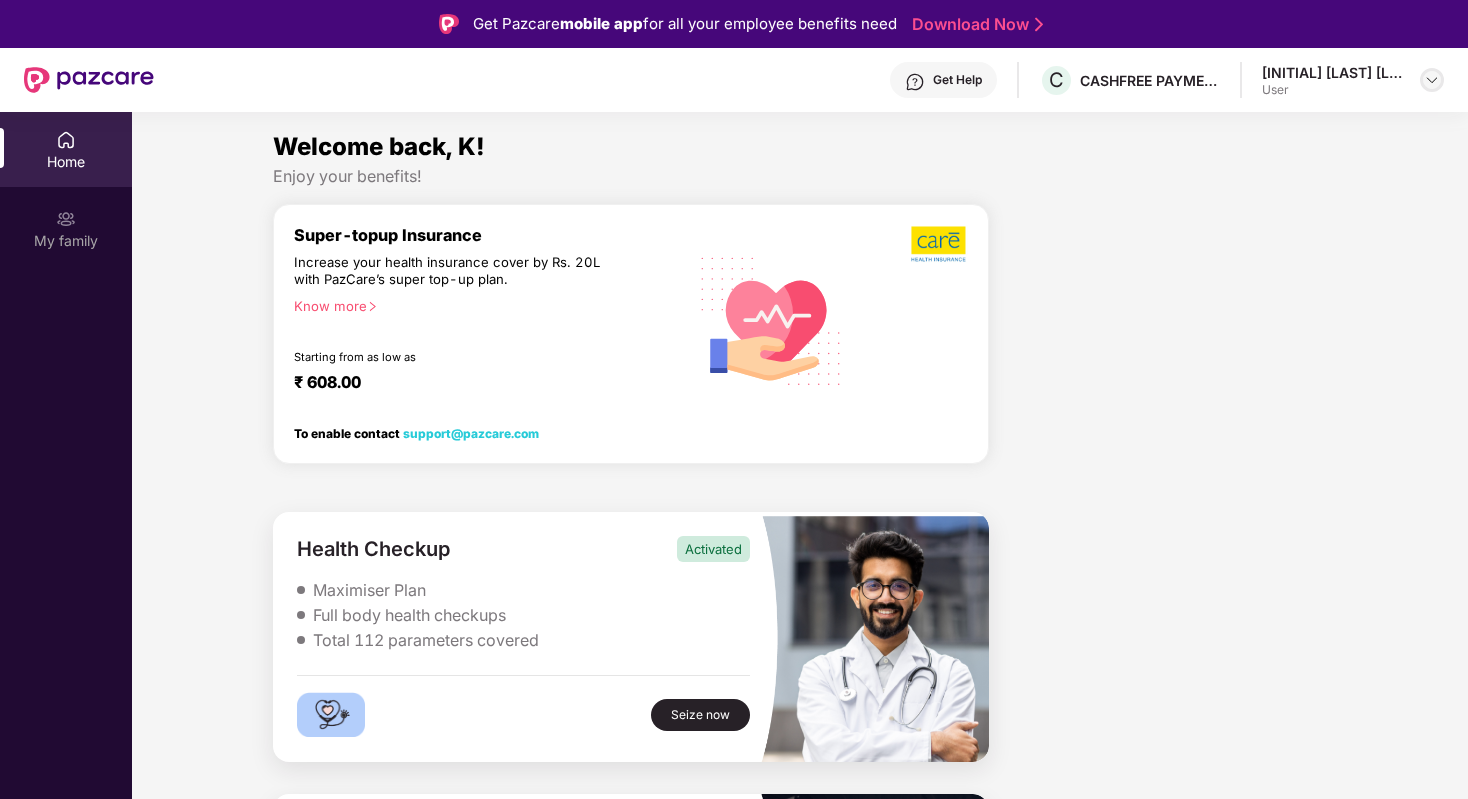 click at bounding box center [1432, 80] 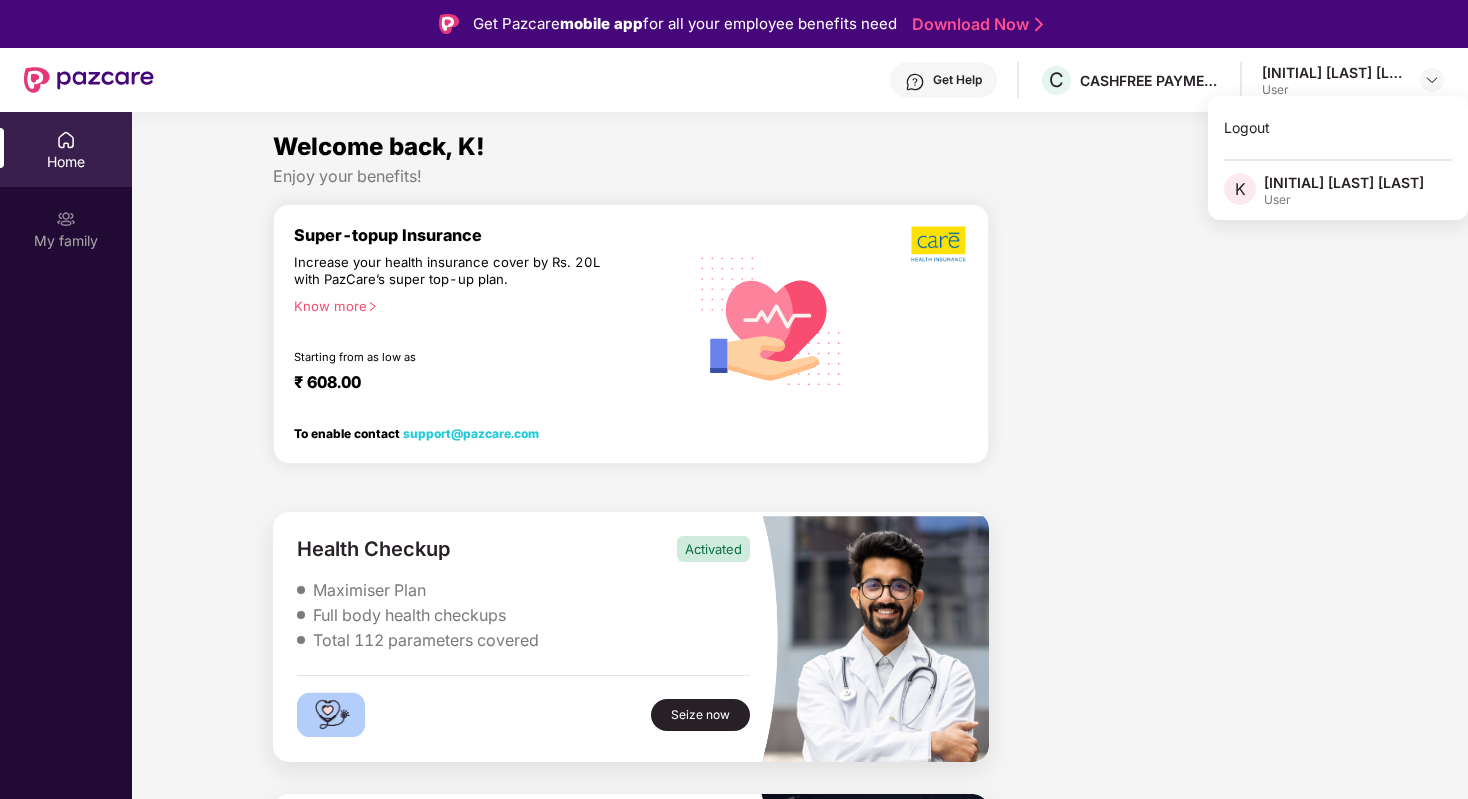 click on "User" at bounding box center (1344, 200) 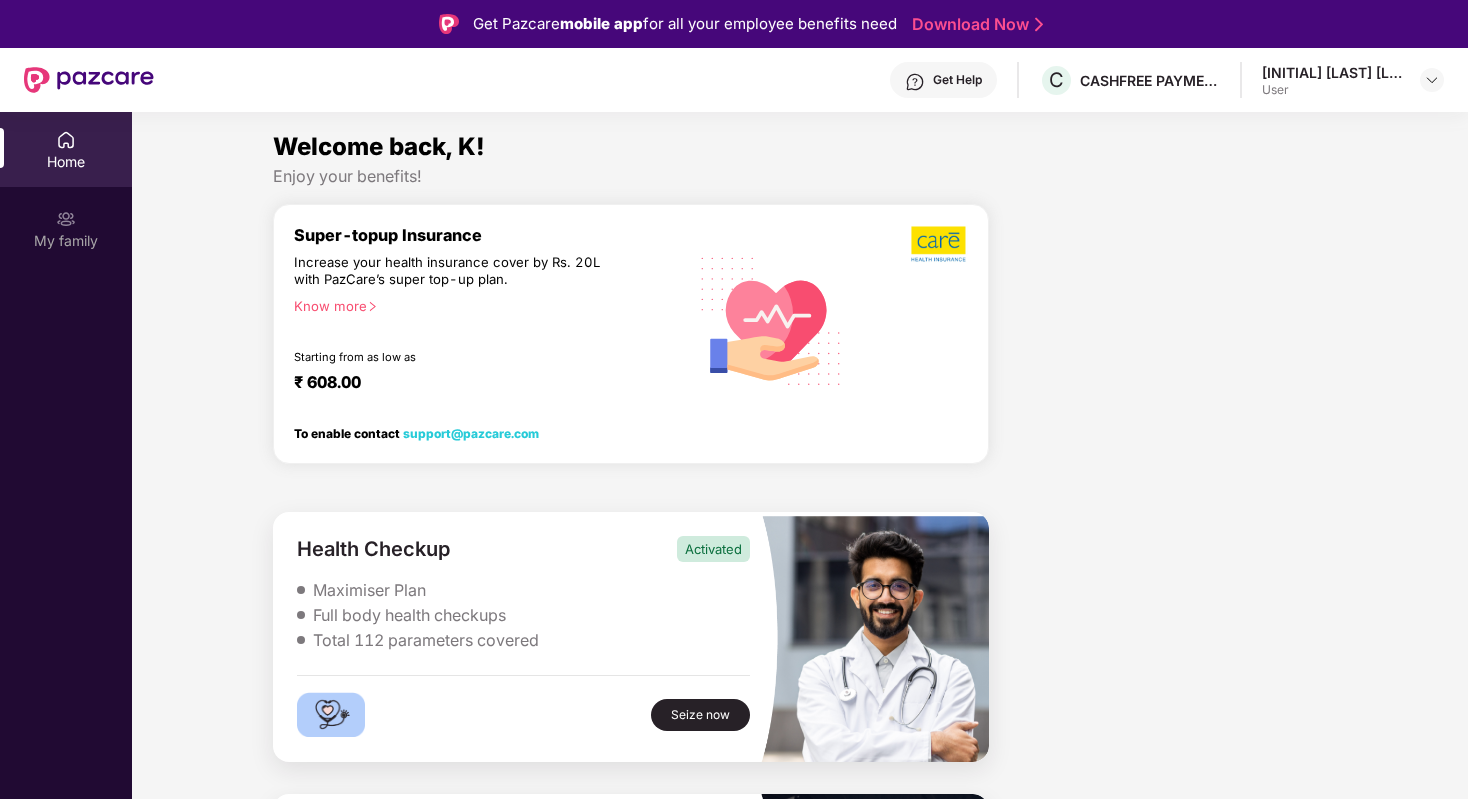 click on "Welcome back, K! Enjoy your benefits! Super-topup Insurance Increase your health insurance cover by Rs. 20L with PazCare’s super top-up plan. Know more Starting from as low as ₹ 608.00 To enable contact [EMAIL] Health Checkup Activated Maximiser Plan Full body health checkups Total 112 parameters covered Seize now Cult Elite Activated 12 months Cult Elite pass Unlimited Workouts: Access to 50+ premium gyms Cult Centers: Enjoy unlimited sessions at all Cult centers" at bounding box center (800, 586) 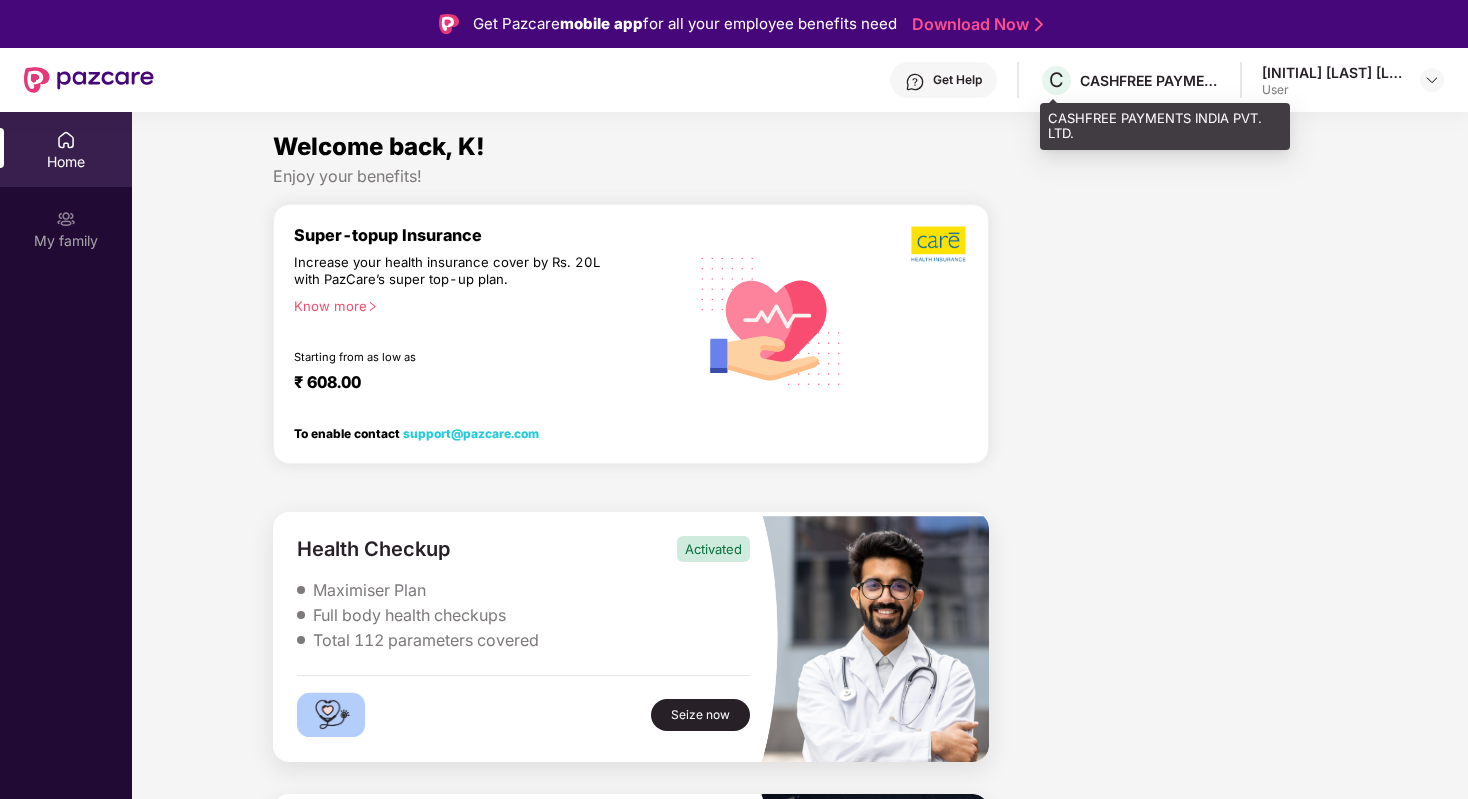 click on "C CASHFREE PAYMENTS INDIA PVT. LTD." at bounding box center (1129, 80) 